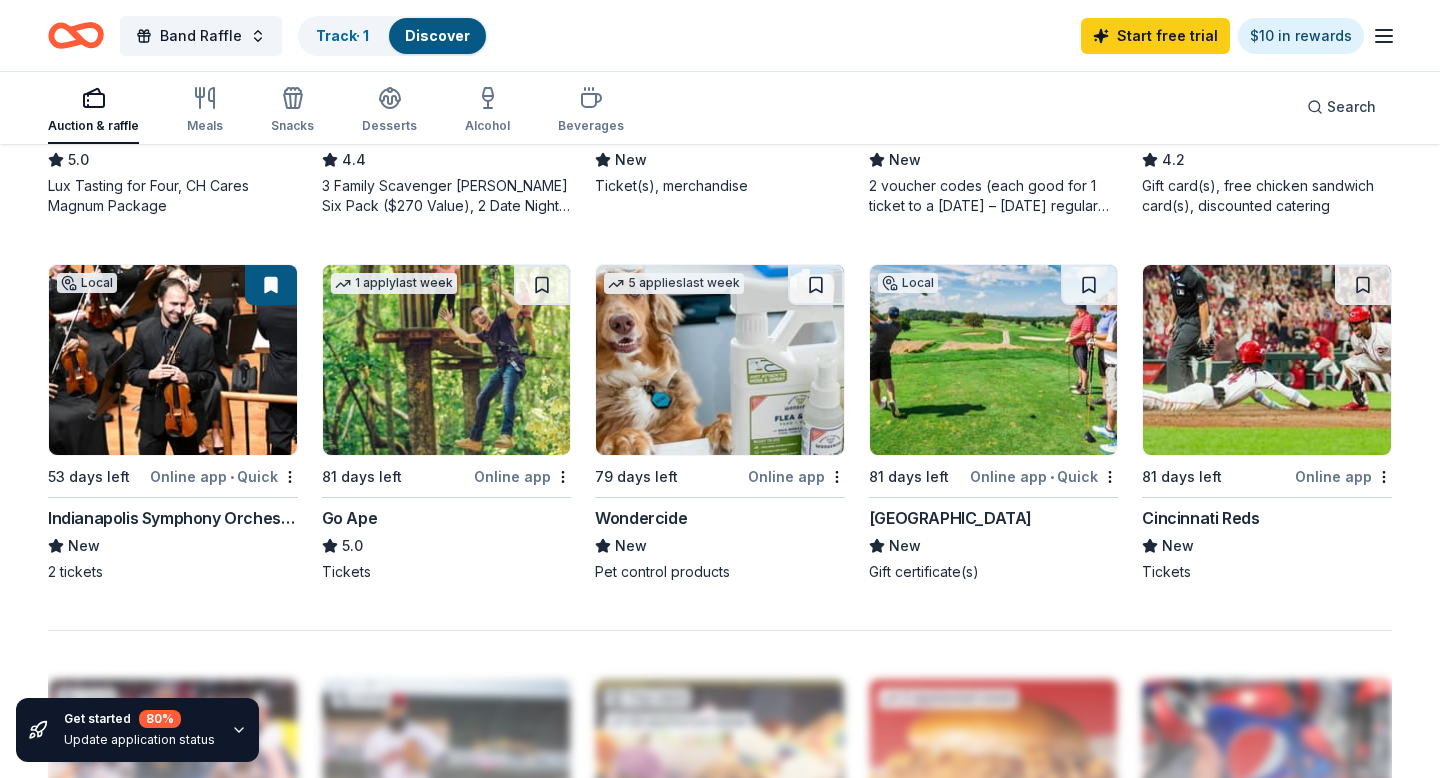 scroll, scrollTop: 0, scrollLeft: 0, axis: both 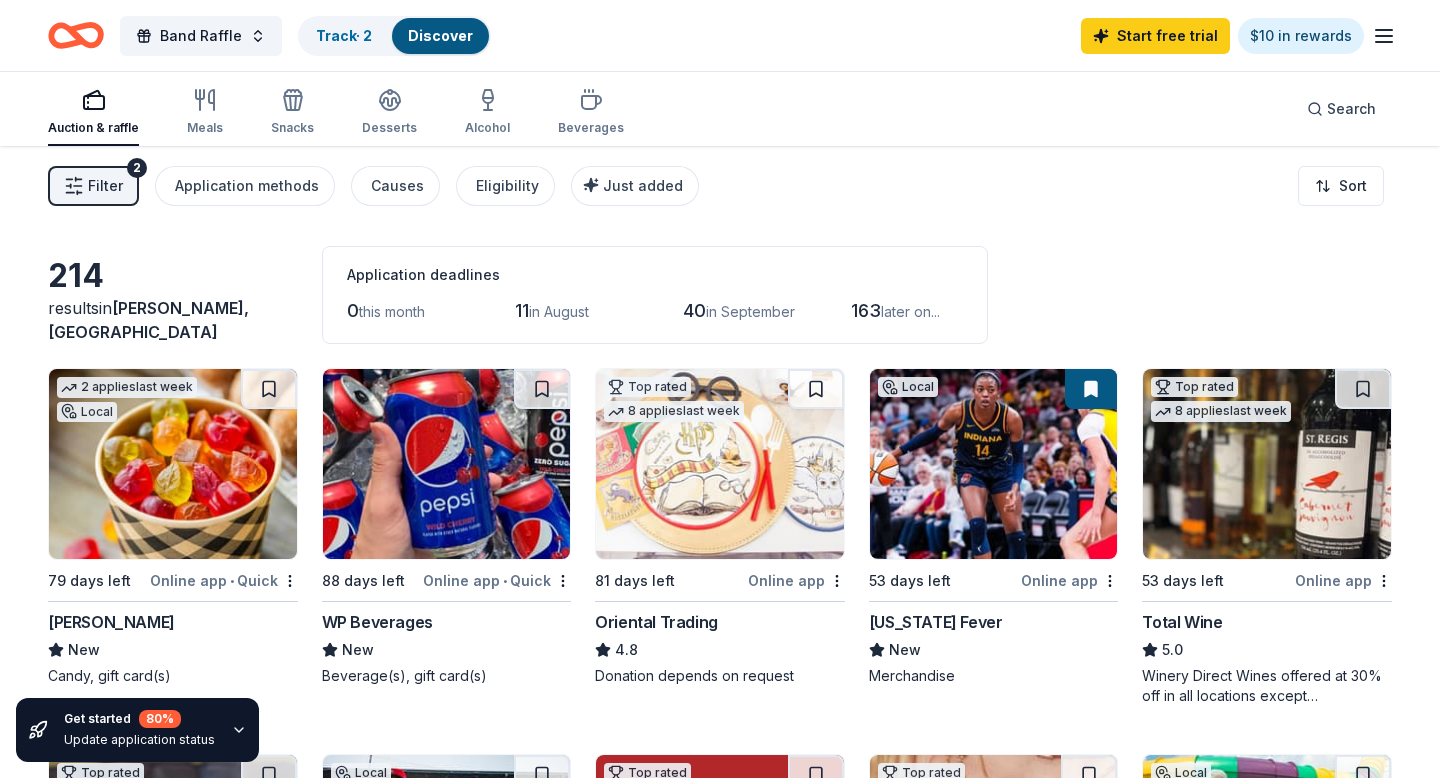 click at bounding box center (173, 464) 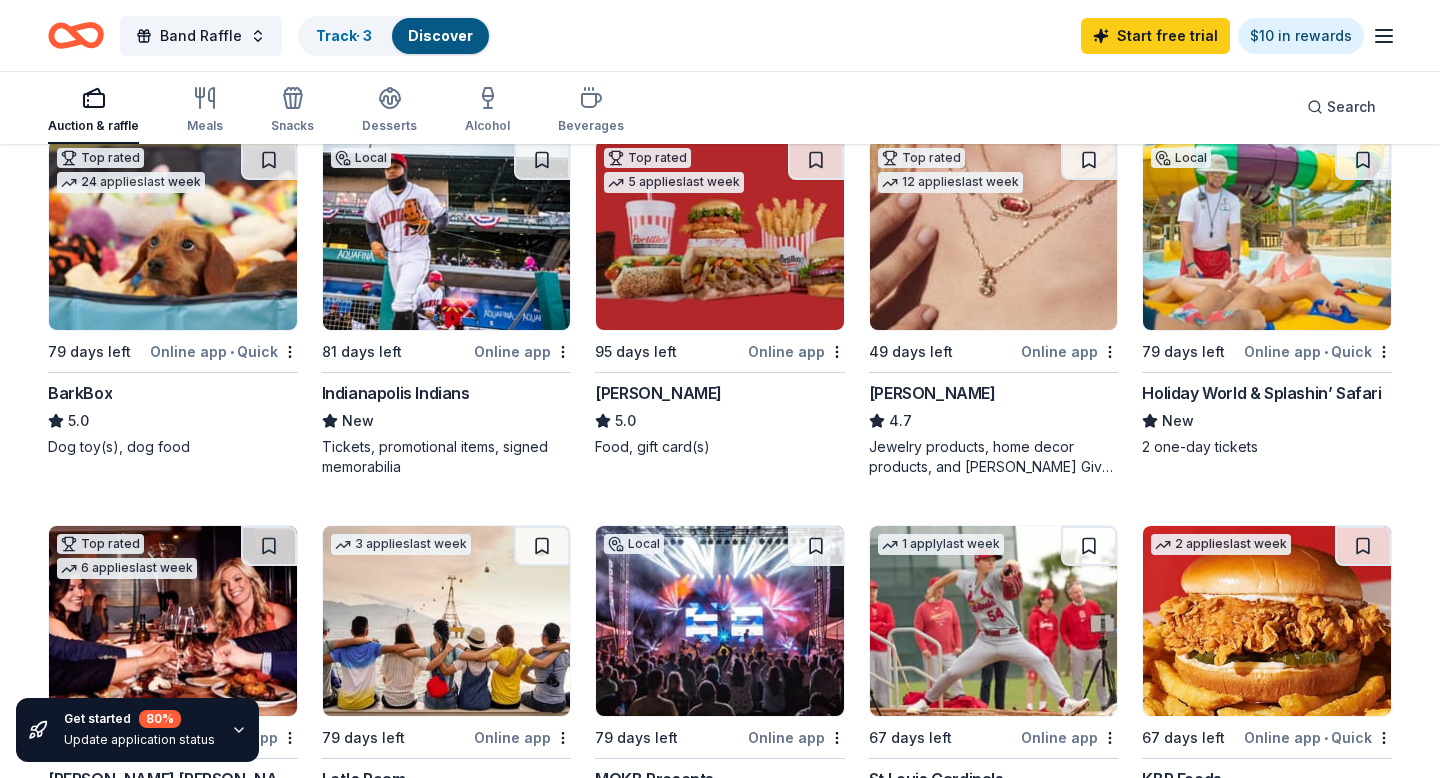 scroll, scrollTop: 619, scrollLeft: 0, axis: vertical 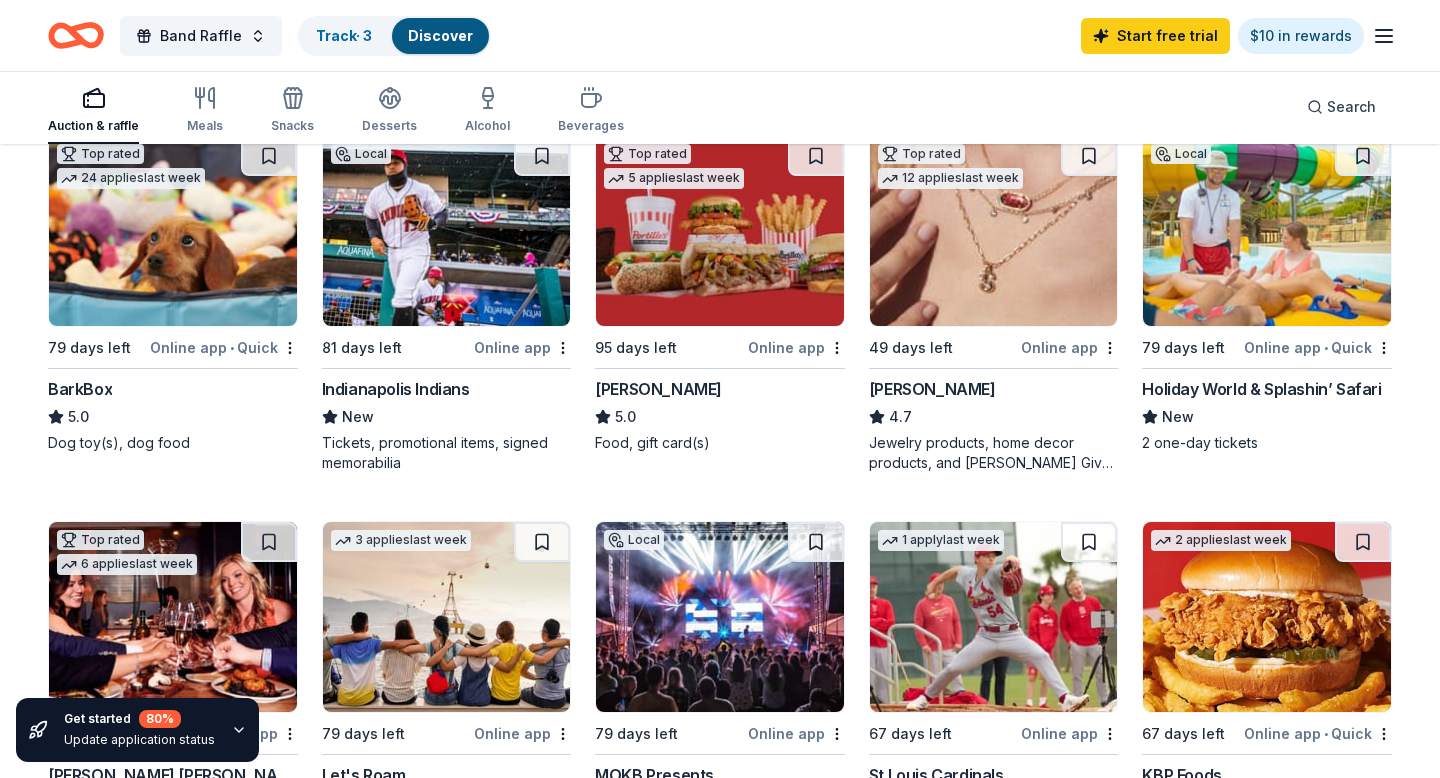 click on "[PERSON_NAME]" at bounding box center (932, 389) 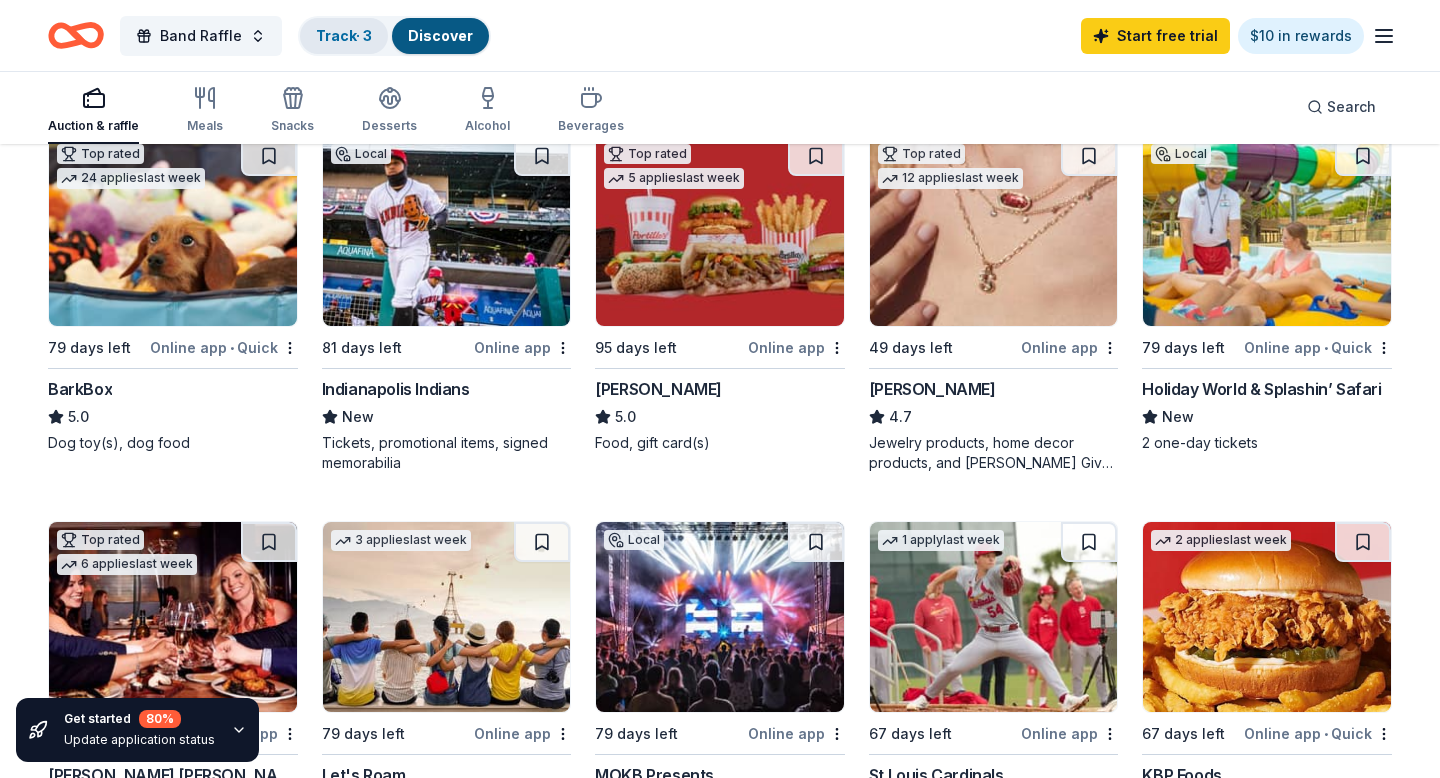 click on "Track  · 3" at bounding box center [344, 35] 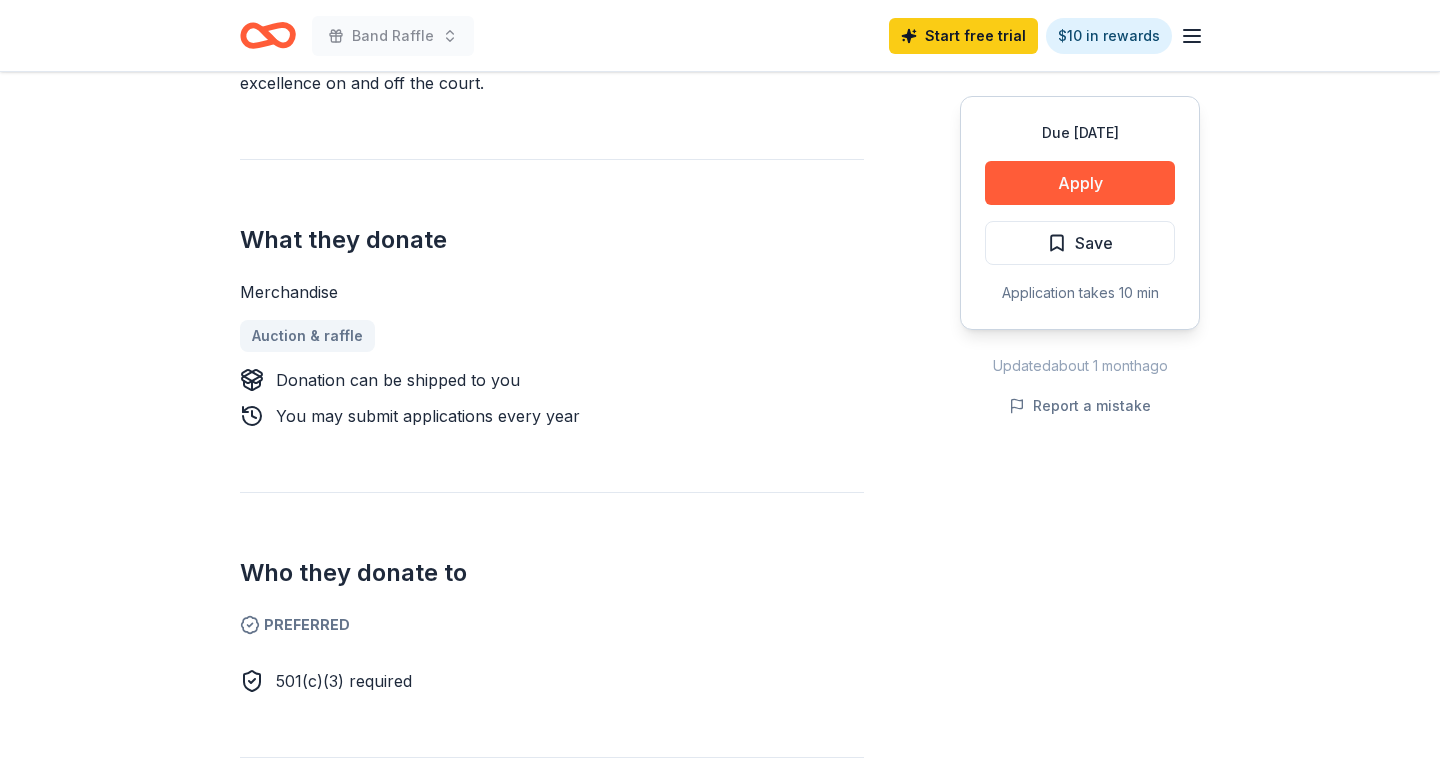 scroll, scrollTop: 726, scrollLeft: 0, axis: vertical 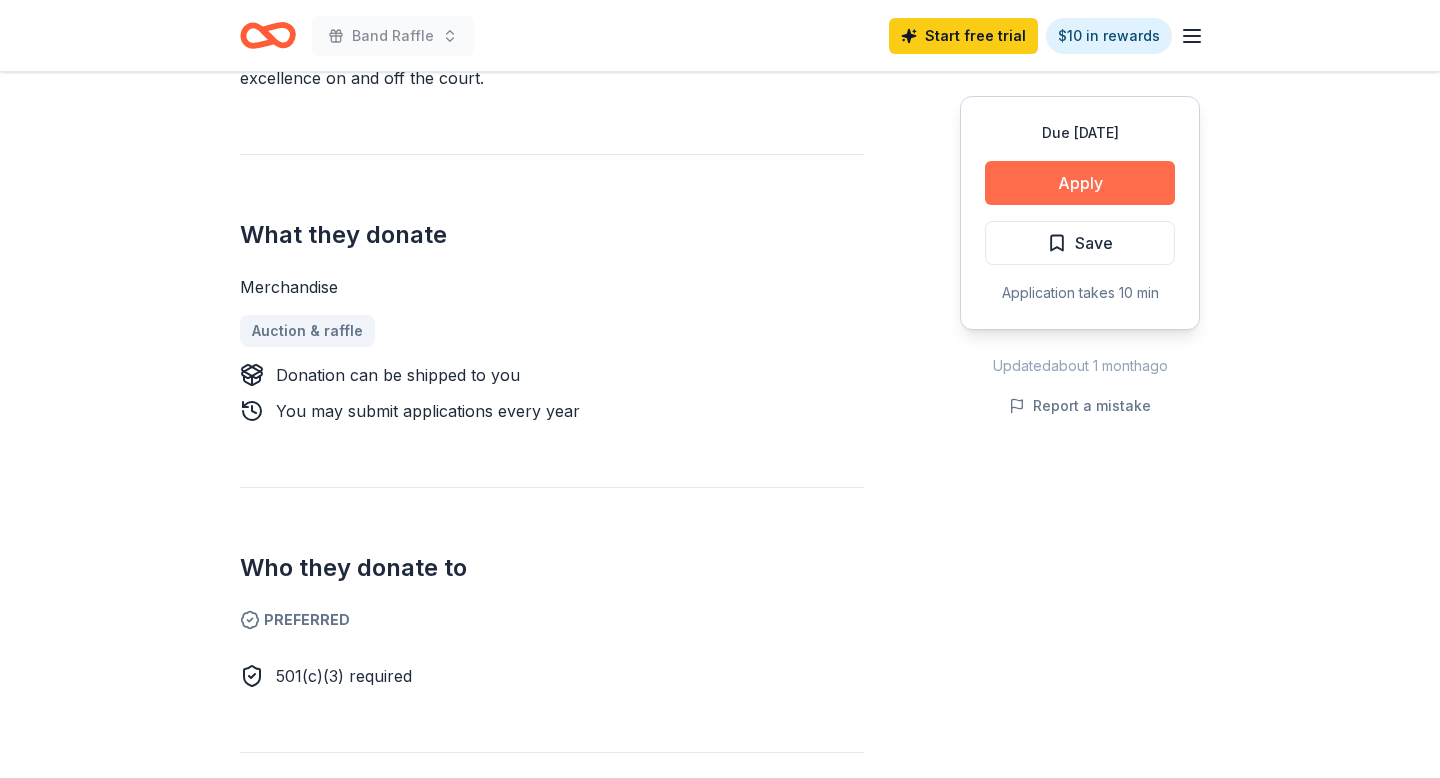click on "Apply" at bounding box center [1080, 183] 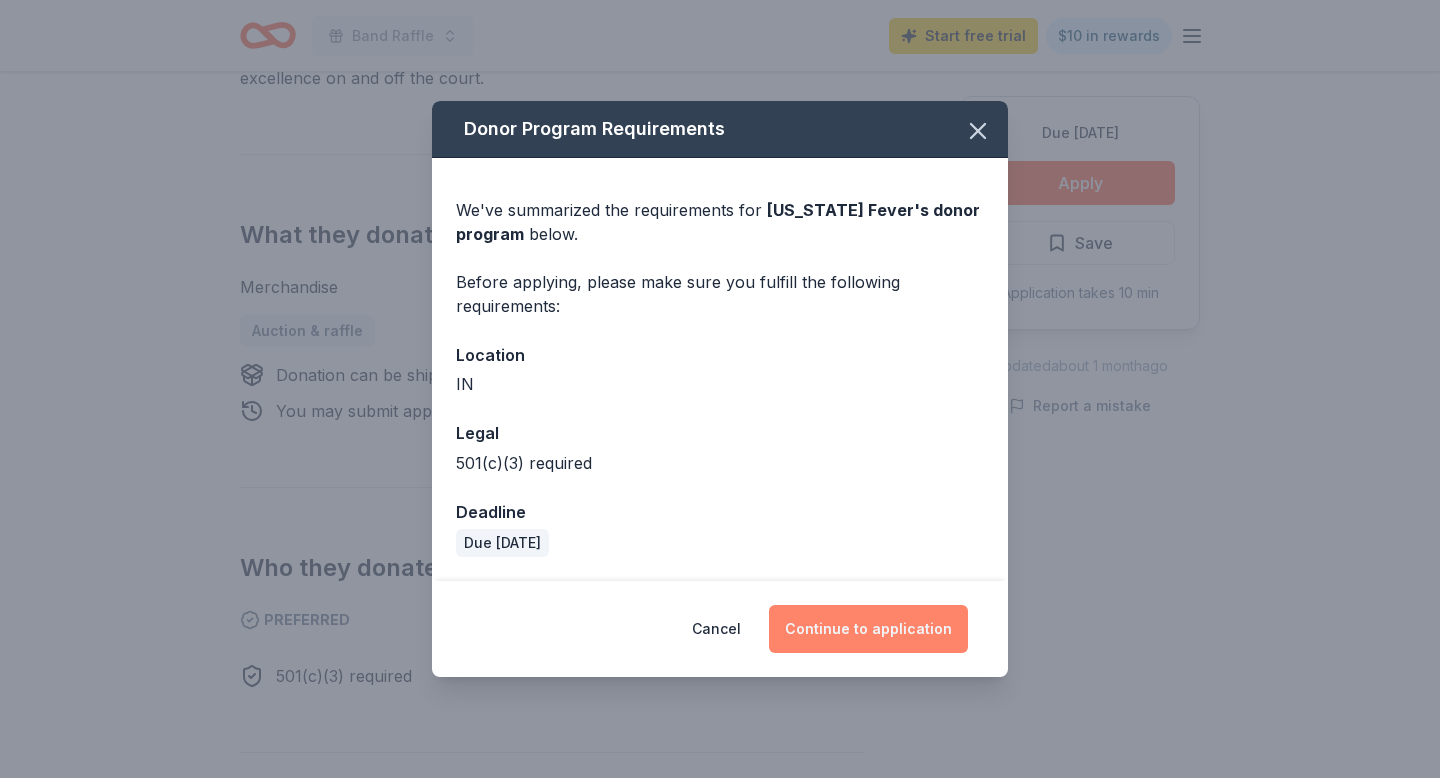 click on "Continue to application" at bounding box center (868, 629) 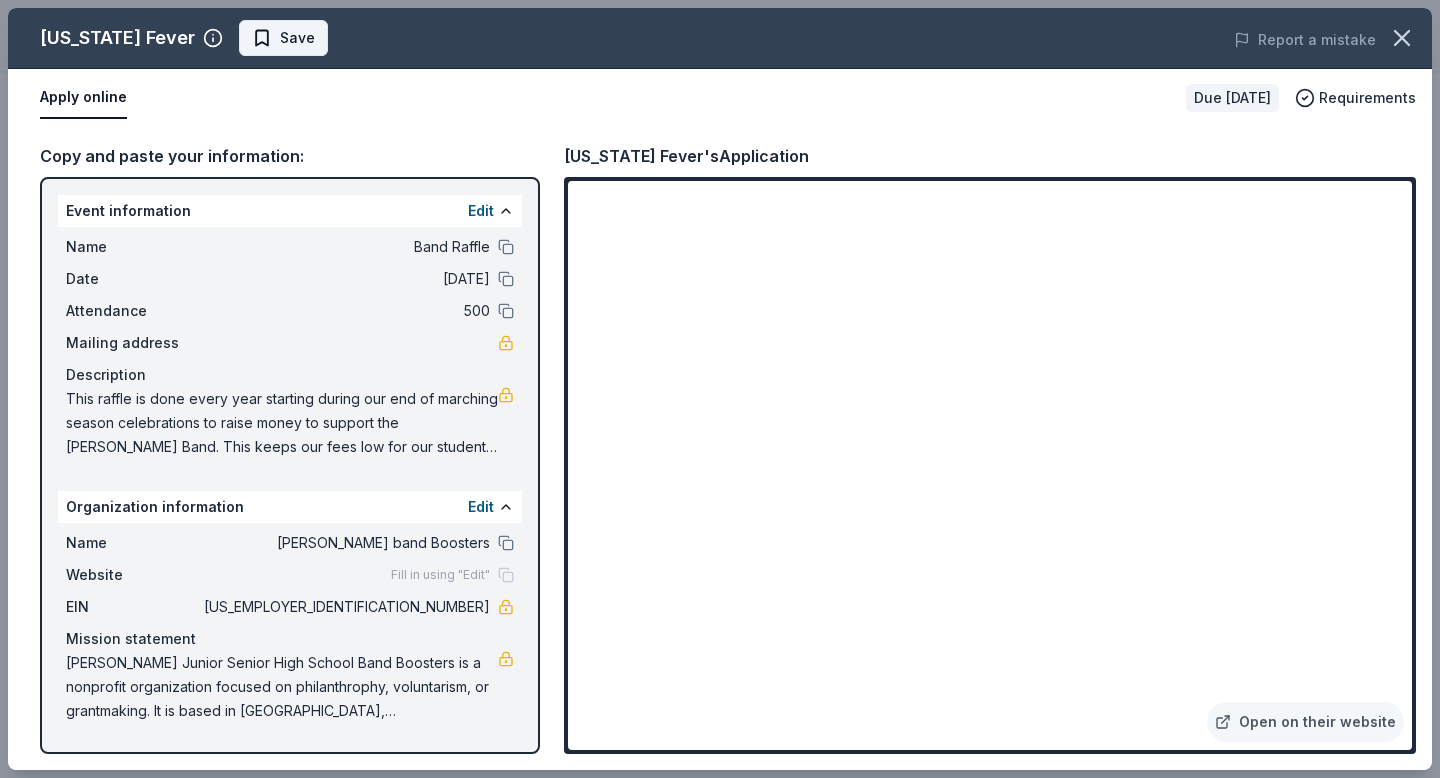 click on "Save" at bounding box center [283, 38] 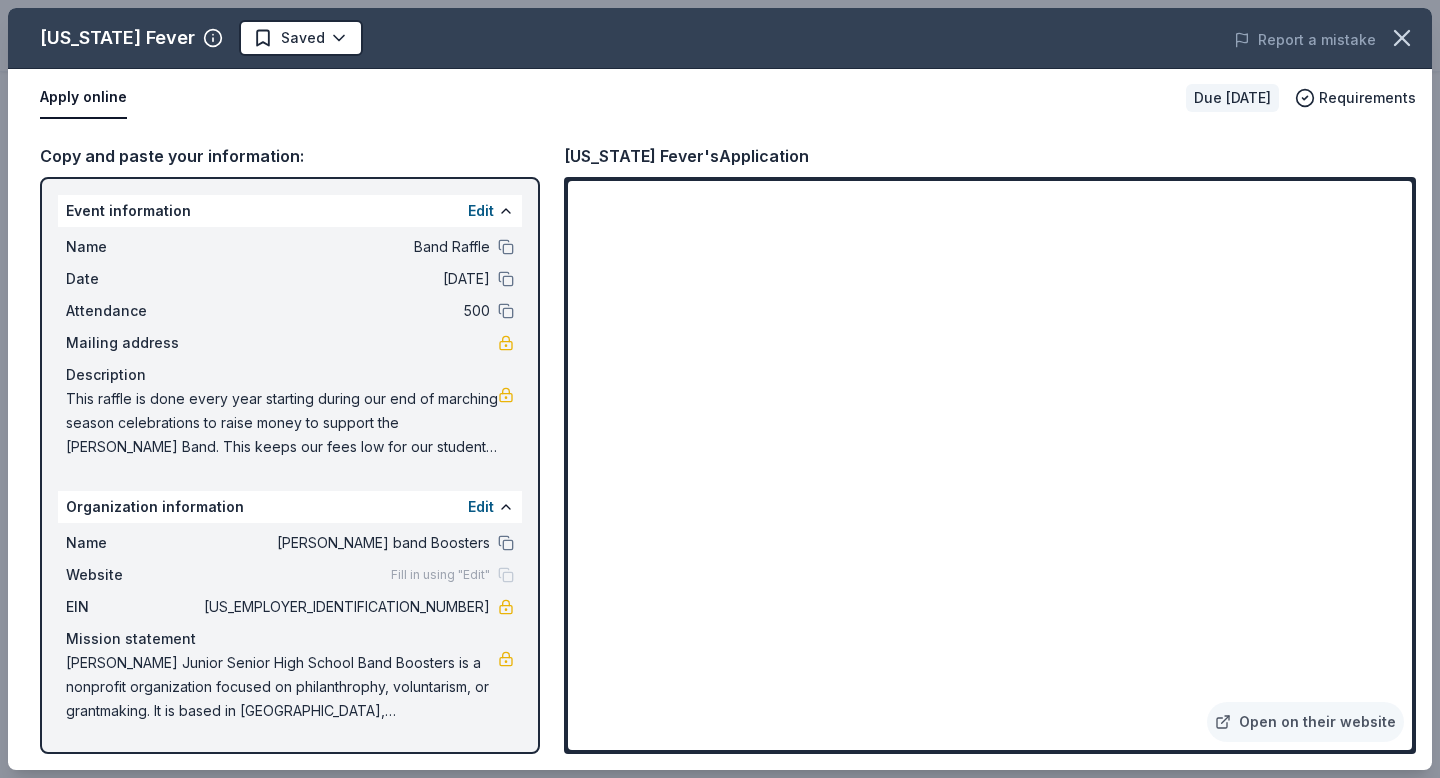click on "Band Raffle  Start free  trial $10 in rewards Due in 53 days Share Indiana Fever New Share Donating in IN Indiana Fever is a professional basketball team in the WNBA, celebrated for its commitment to empowering athletes and delivering high-energy, competitive basketball. The team fosters community engagement and inspires fans through excellence on and off the court. What they donate Merchandise Auction & raffle Donation can be shipped to you You may submit applications every   year   Who they donate to  Preferred 501(c)(3) required Start free Pro trial to view approval rates and average donation values Due in 53 days Apply Saved Application takes 10 min Updated  about 1 month  ago Report a mistake New Be the first to review this company! Leave a review Similar donors 4   applies  last week 79 days left Online app Gordon Food Service Store 4.7 Gift card(s) Local 67 days left Online app Eiteljorg Museum of American Indians and Western Art New 2 admission passes Local 79 days left Online app New Local Online app" at bounding box center [720, -337] 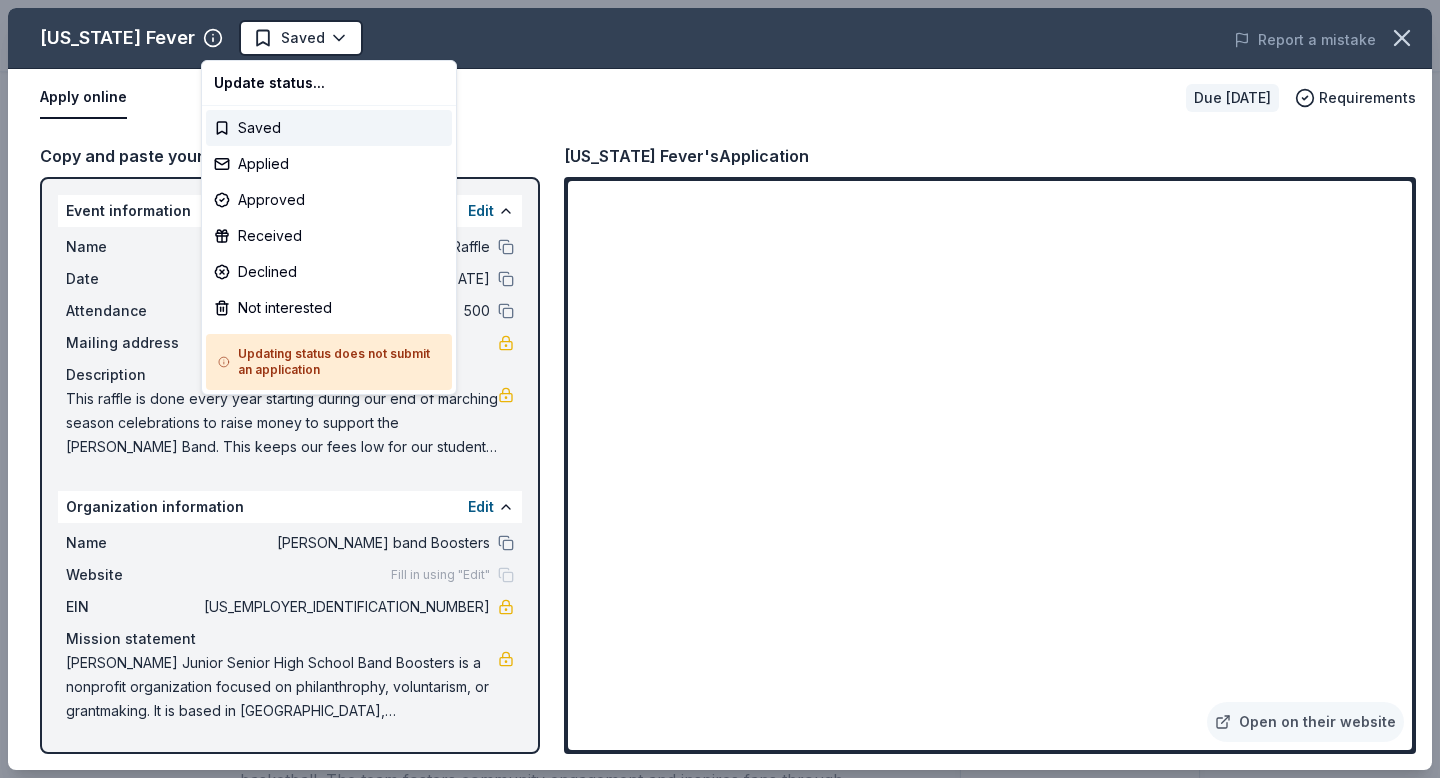 scroll, scrollTop: 0, scrollLeft: 0, axis: both 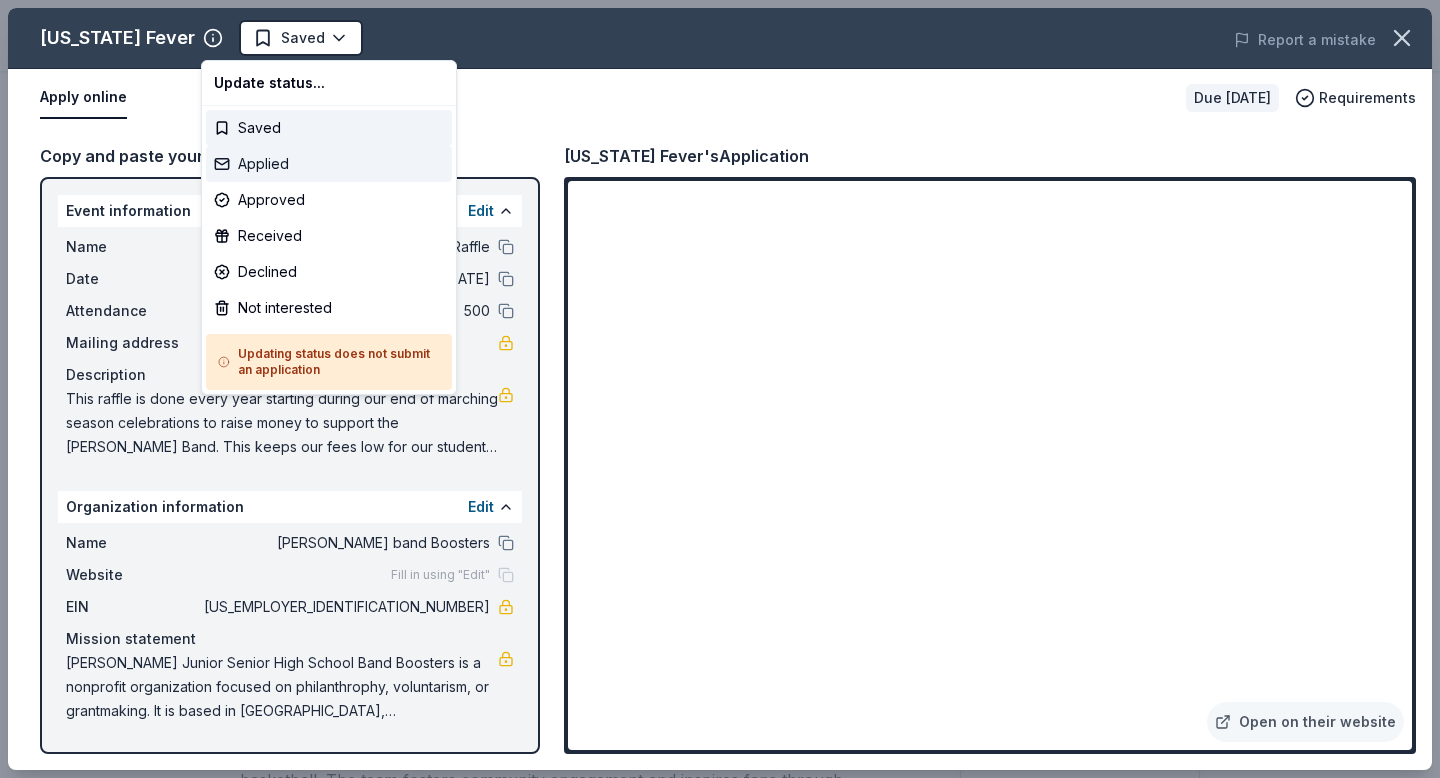 click on "Applied" at bounding box center [329, 164] 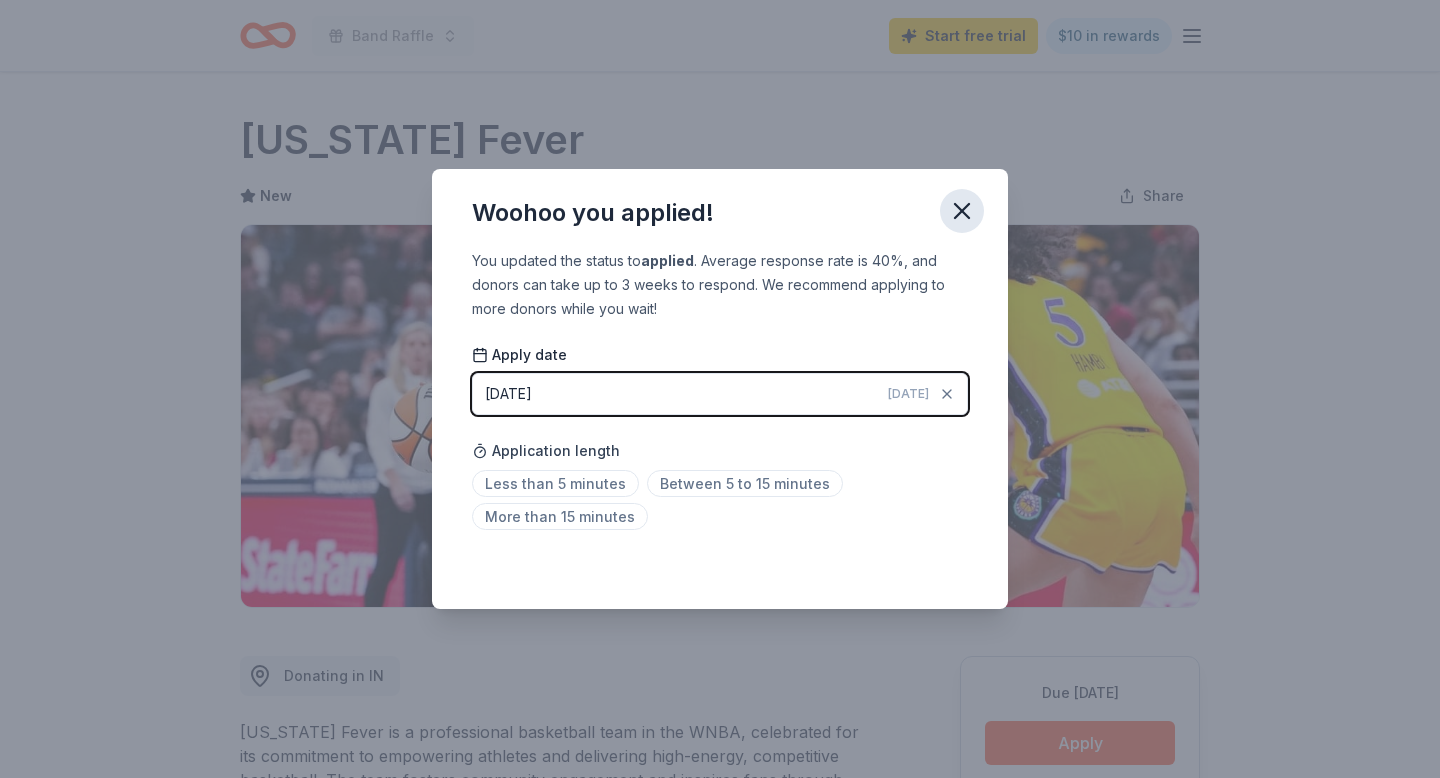 click 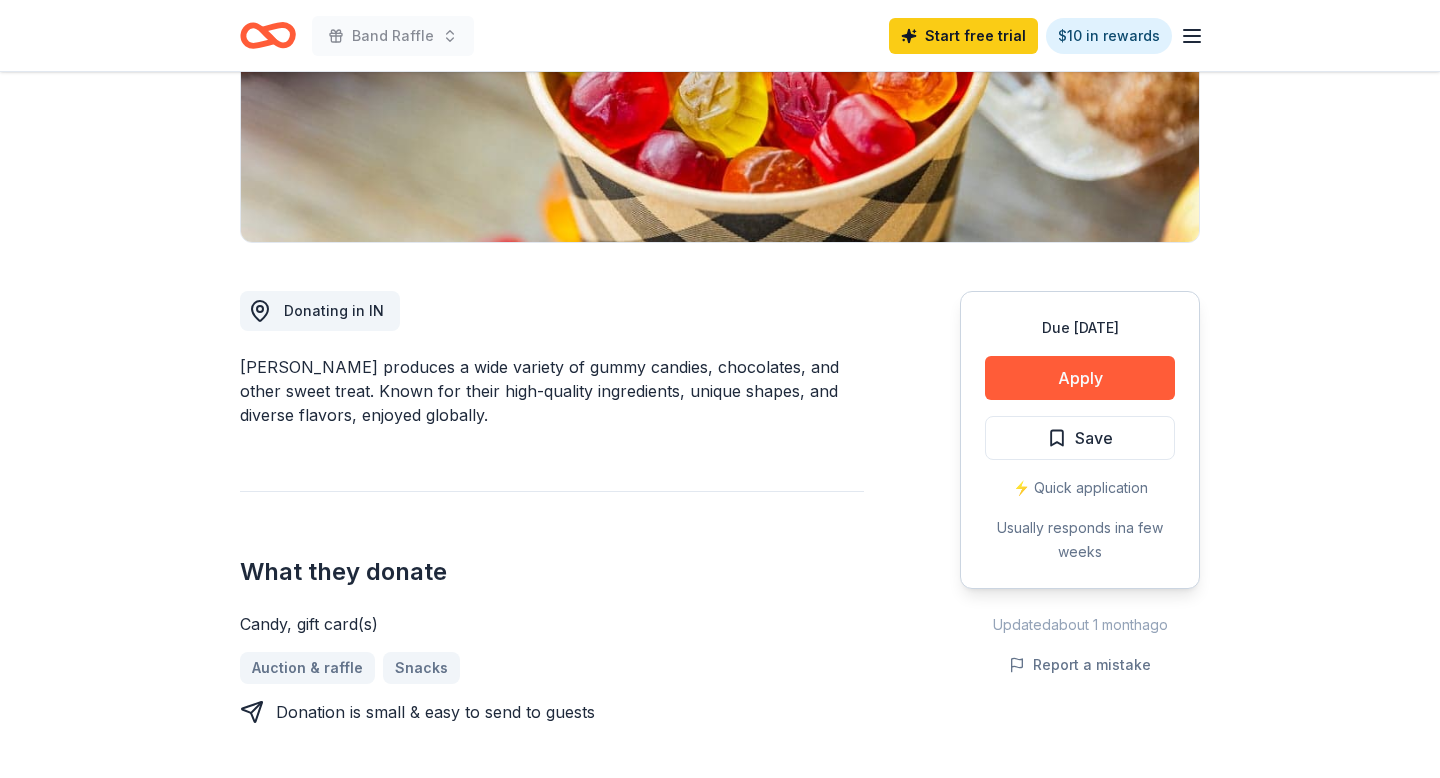 scroll, scrollTop: 363, scrollLeft: 0, axis: vertical 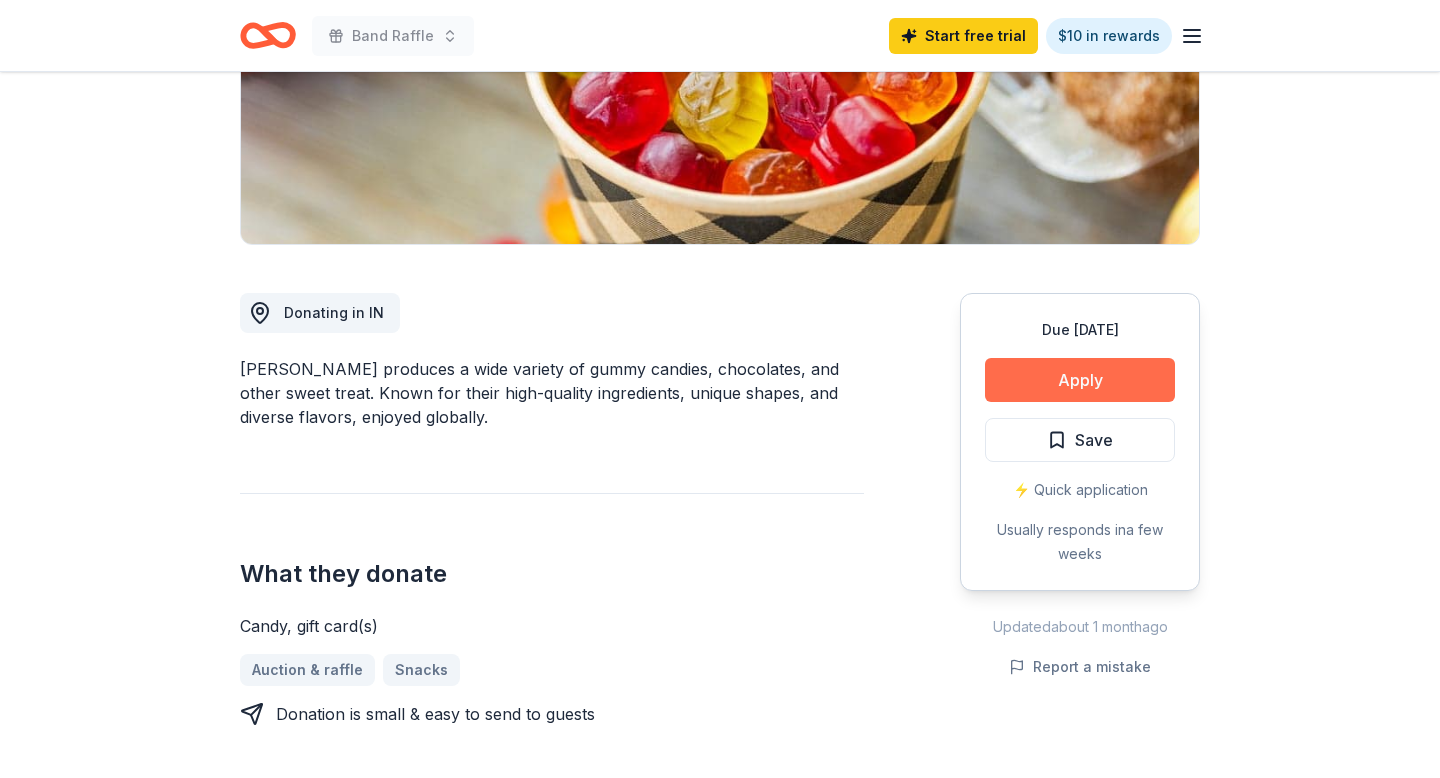 click on "Apply" at bounding box center [1080, 380] 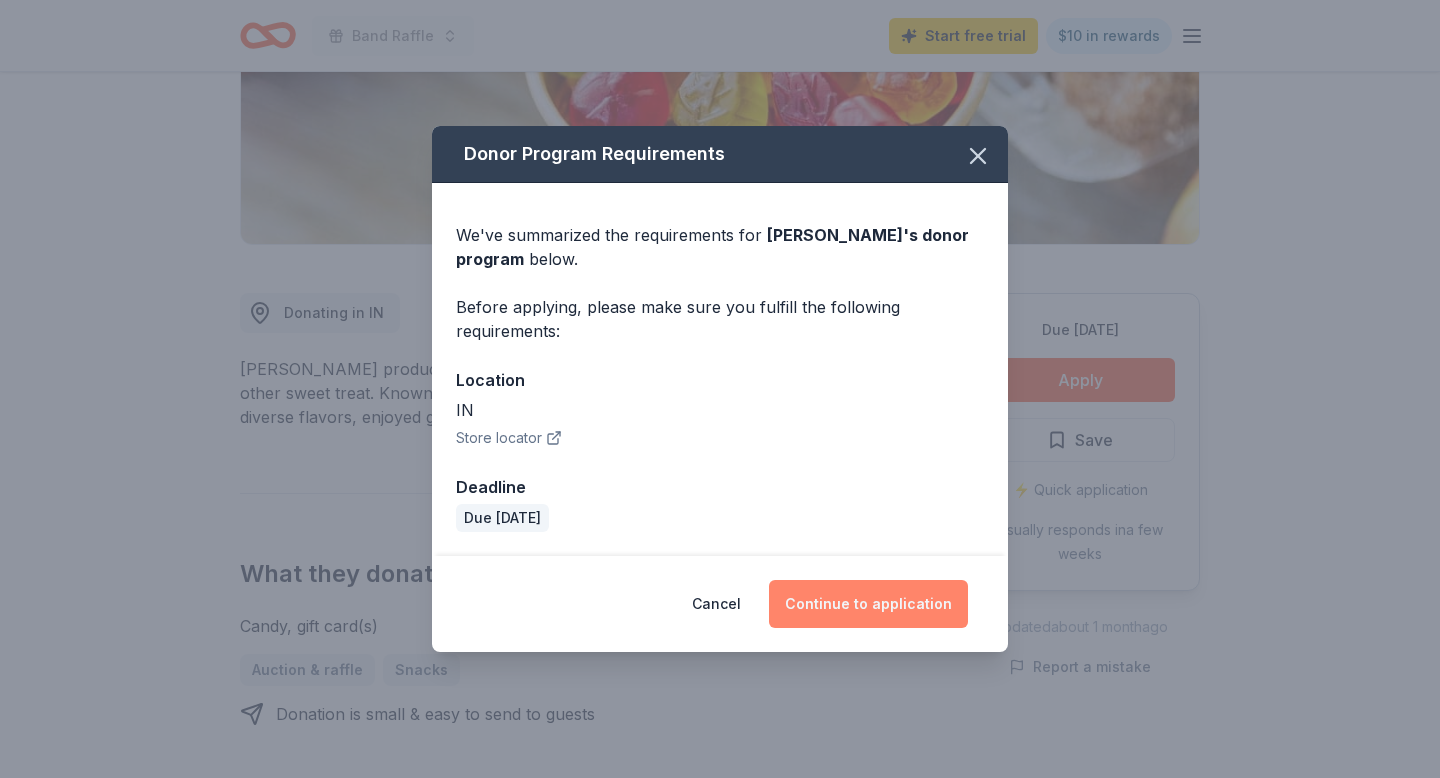 click on "Continue to application" at bounding box center [868, 604] 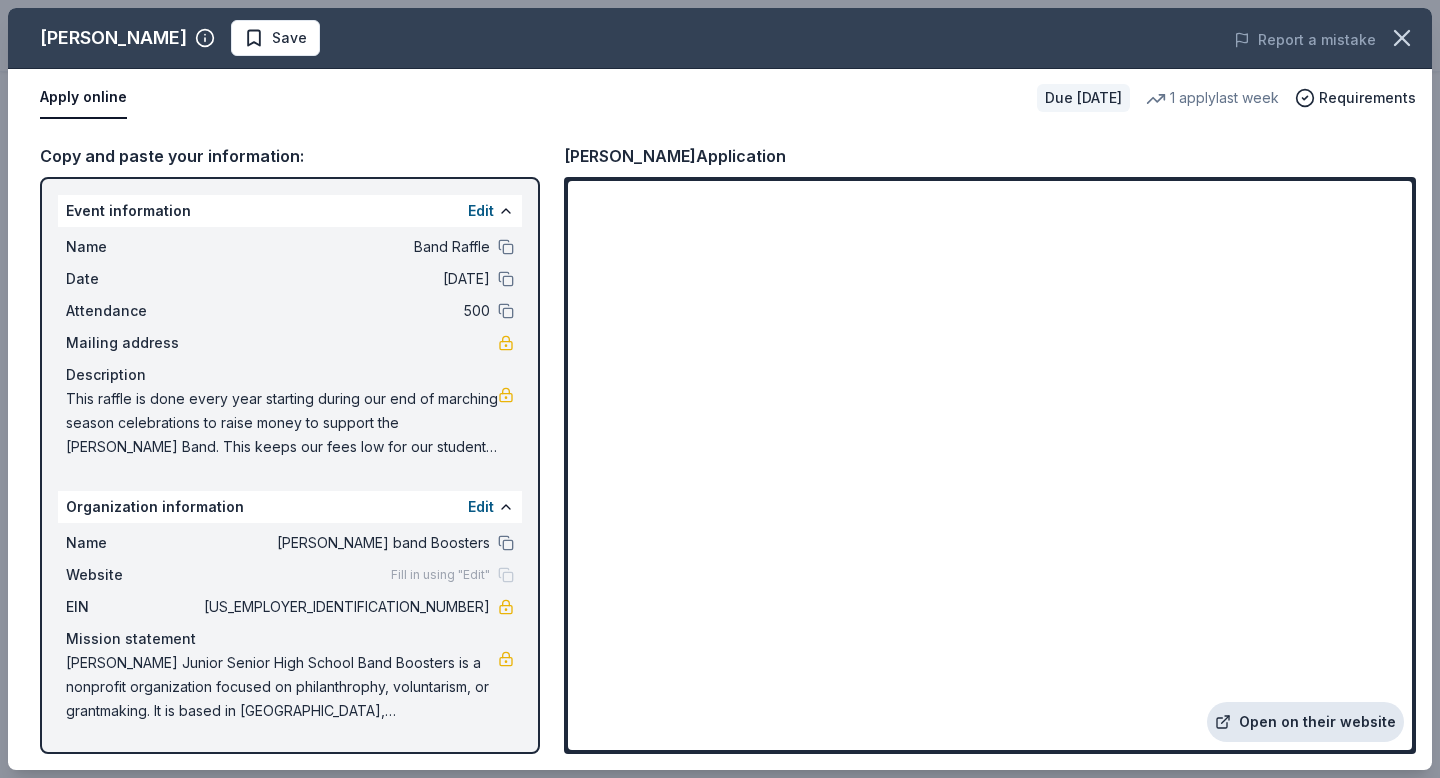 click on "Open on their website" at bounding box center [1305, 722] 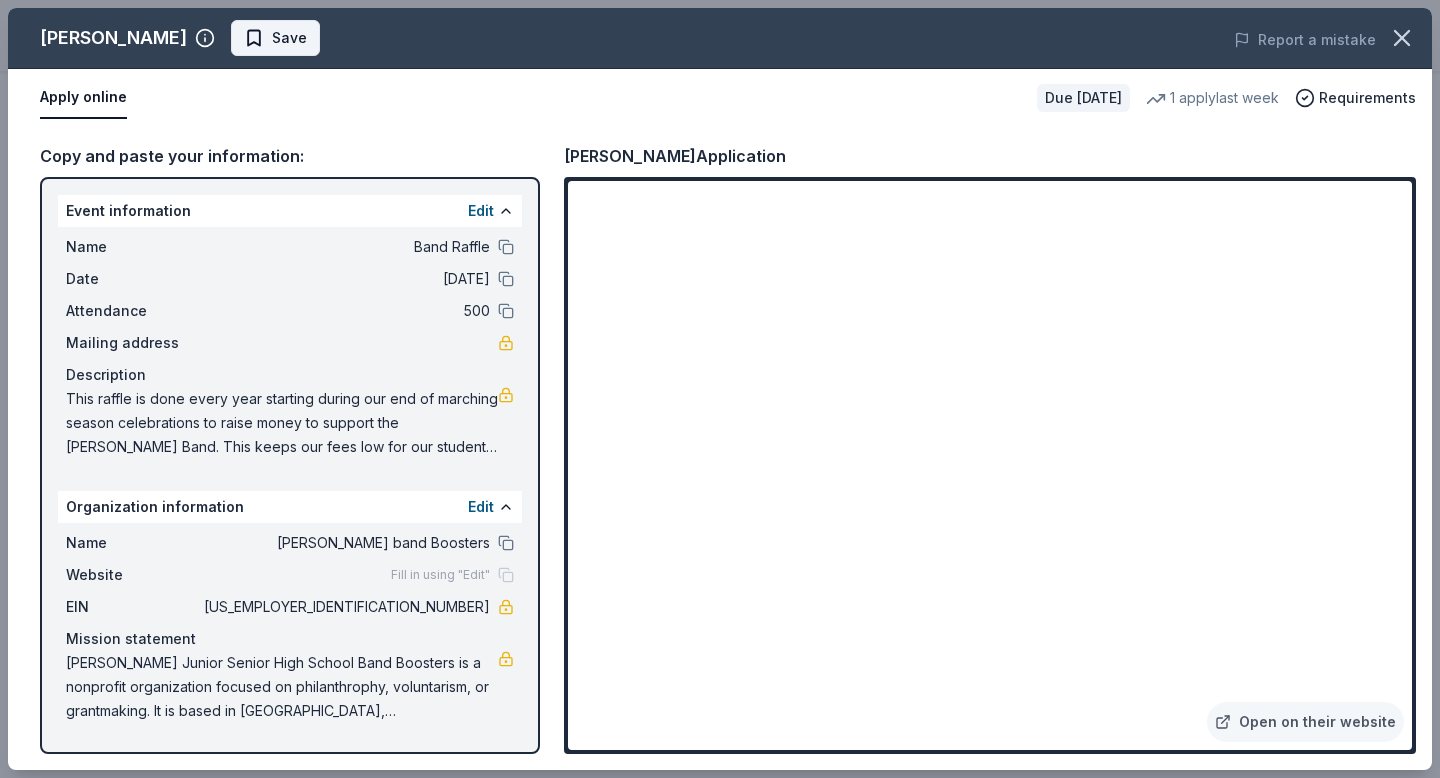 click on "Save" at bounding box center [275, 38] 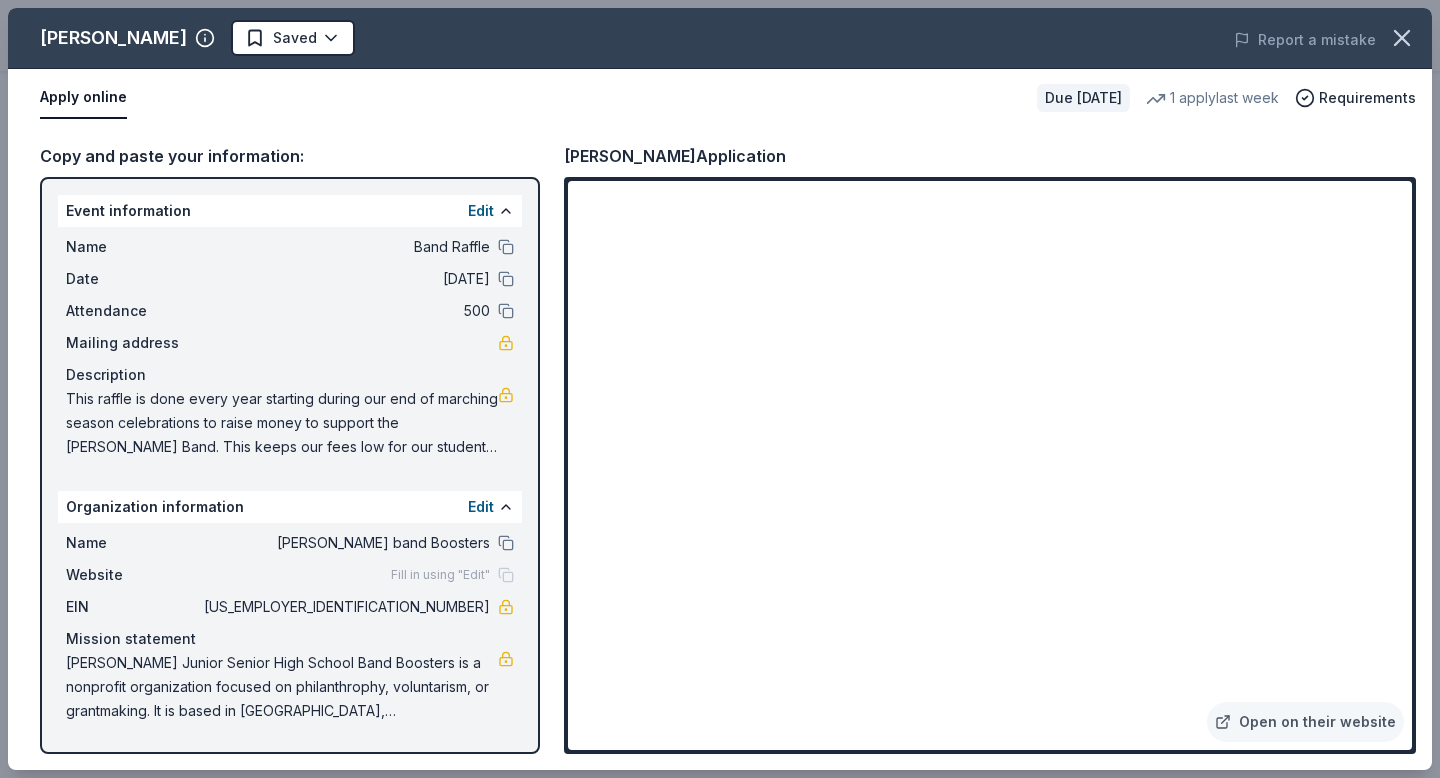 click on "Band Raffle  Start free  trial $10 in rewards Due in 79 days Share Albanese New • 1  reviews 1   apply  last week approval rate donation value Share Donating in IN Albanese produces a wide variety of gummy candies, chocolates, and other sweet treat. Known for their high-quality ingredients, unique shapes, and diverse flavors, enjoyed globally. What they donate Candy, gift card(s) Auction & raffle Snacks Donation is small & easy to send to guests Who they donate to Albanese  hasn ' t listed any preferences or eligibility criteria. Due in 79 days Apply Saved ⚡️ Quick application Usually responds in  a few weeks Updated  about 1 month  ago Report a mistake approval rate 20 % approved 30 % declined 50 % no response donation value (average) 20% 70% 0% 10% $xx - $xx $xx - $xx $xx - $xx $xx - $xx Start free Pro trial to view approval rates and average donation values New • 1  reviews Lincoln Hills Development Corporation December 2024 • Approved Super easy and very friendly! Leave a review Similar donors 2" at bounding box center [720, 26] 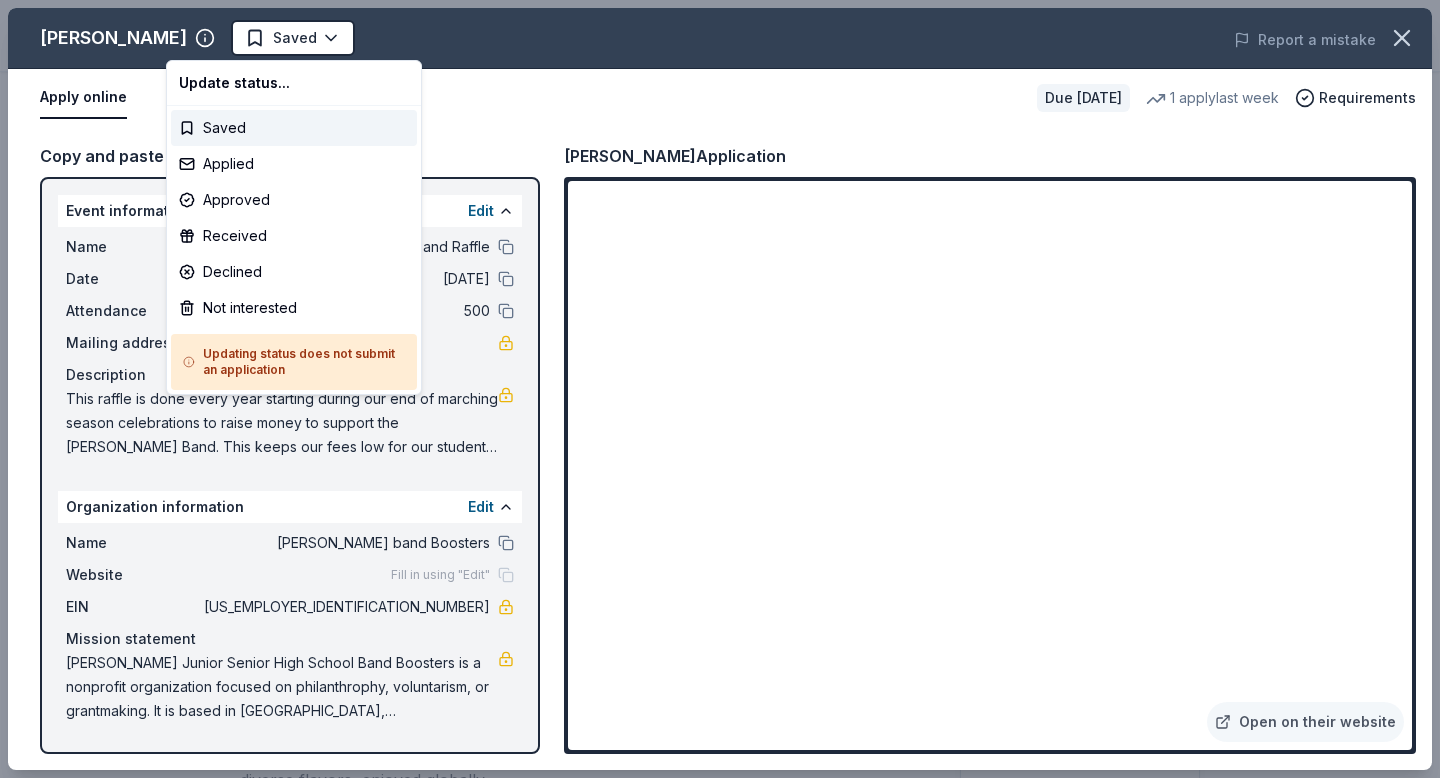 scroll, scrollTop: 0, scrollLeft: 0, axis: both 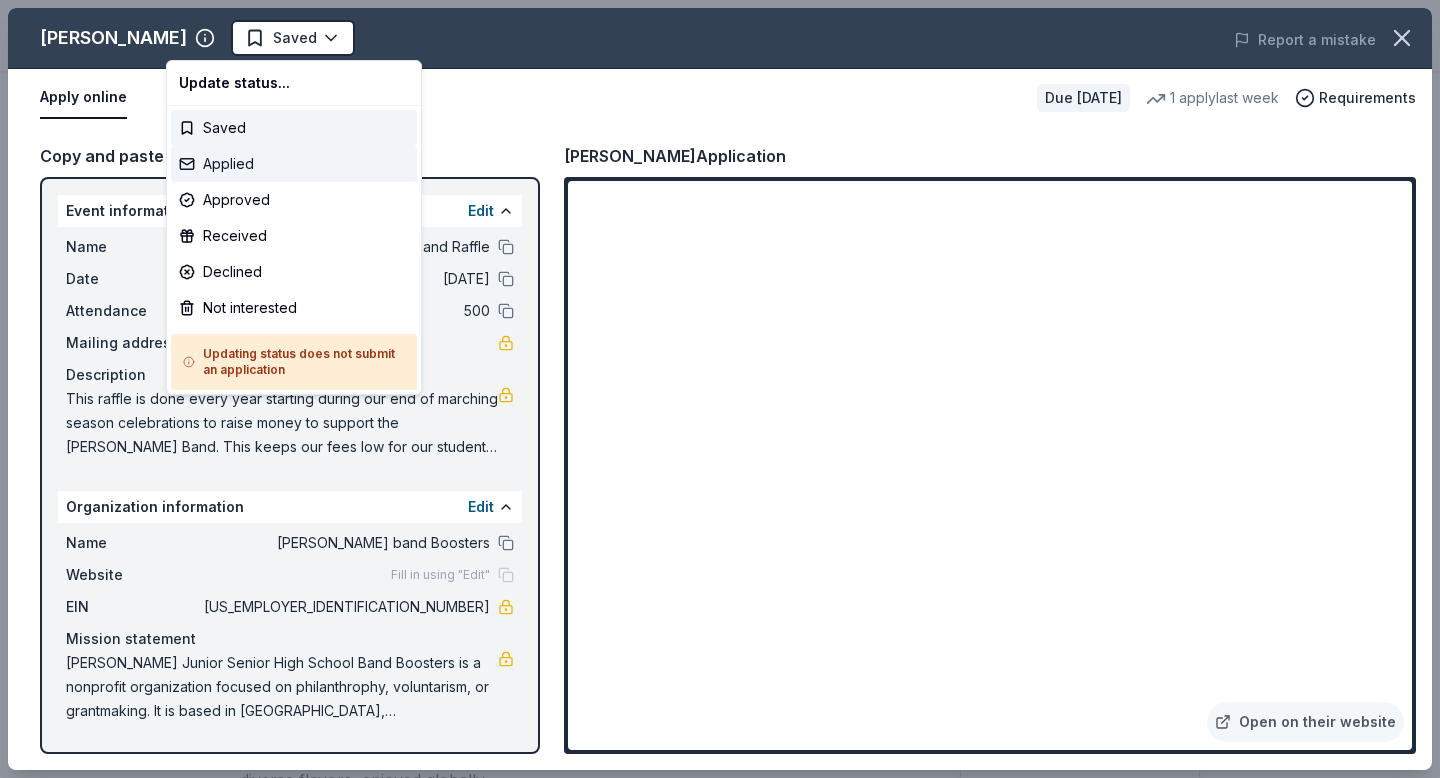 click on "Applied" at bounding box center [294, 164] 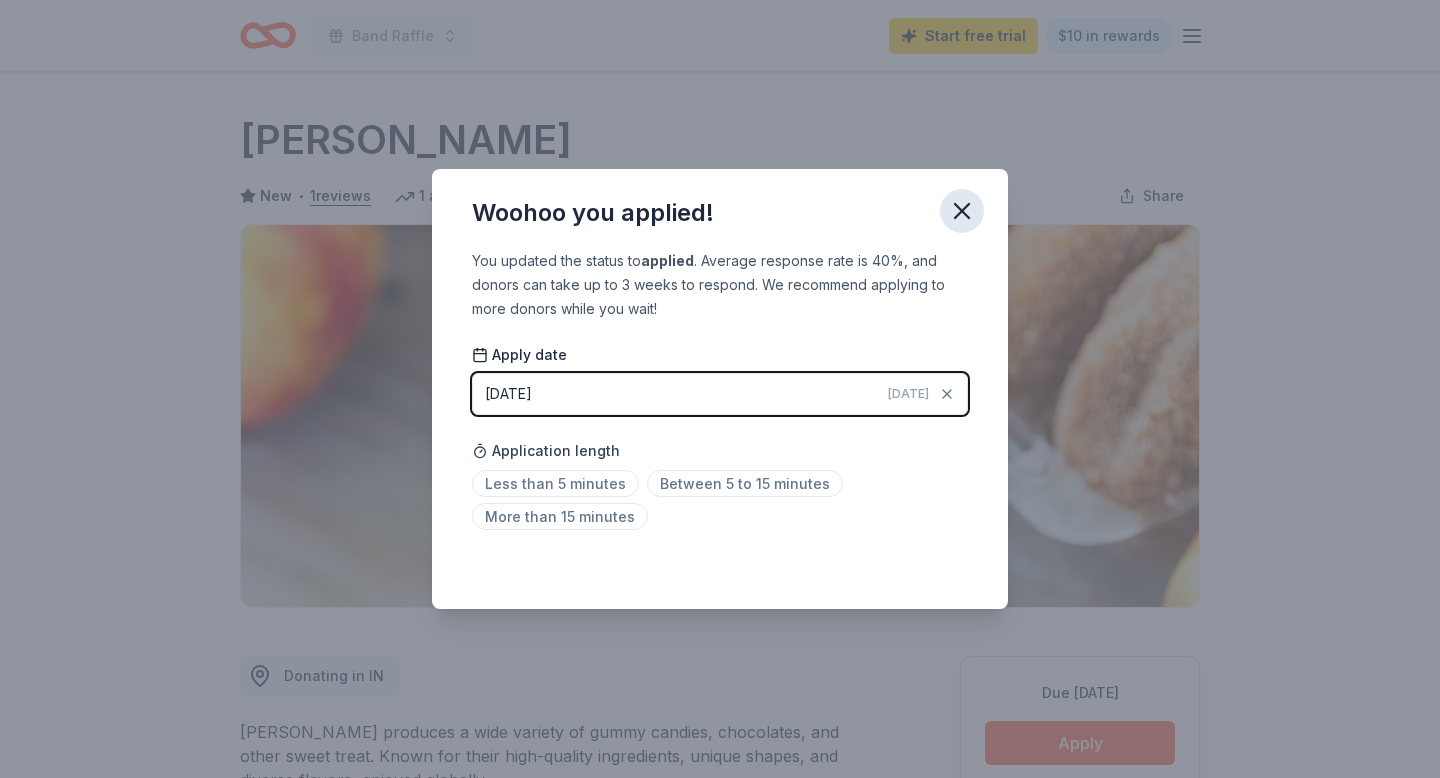 click 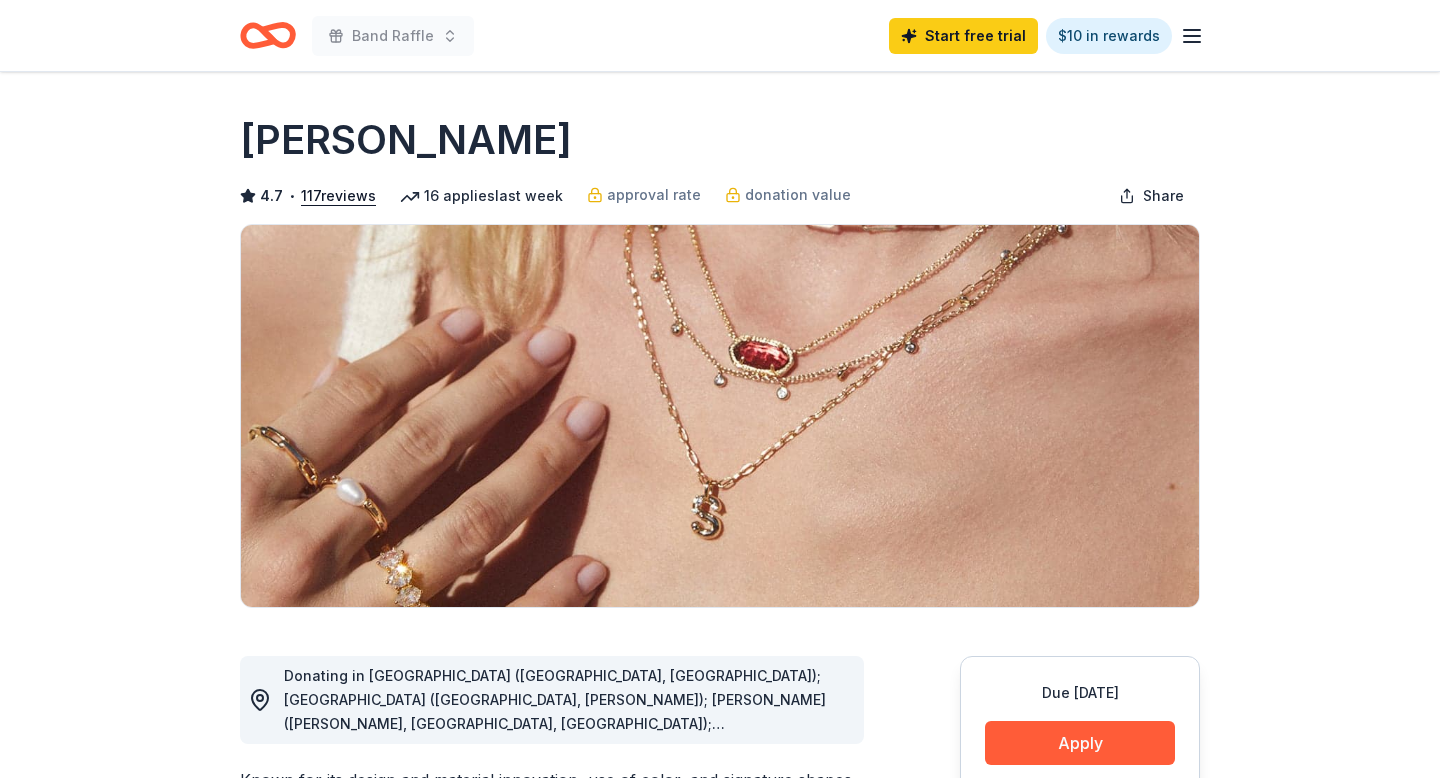 scroll, scrollTop: 66, scrollLeft: 0, axis: vertical 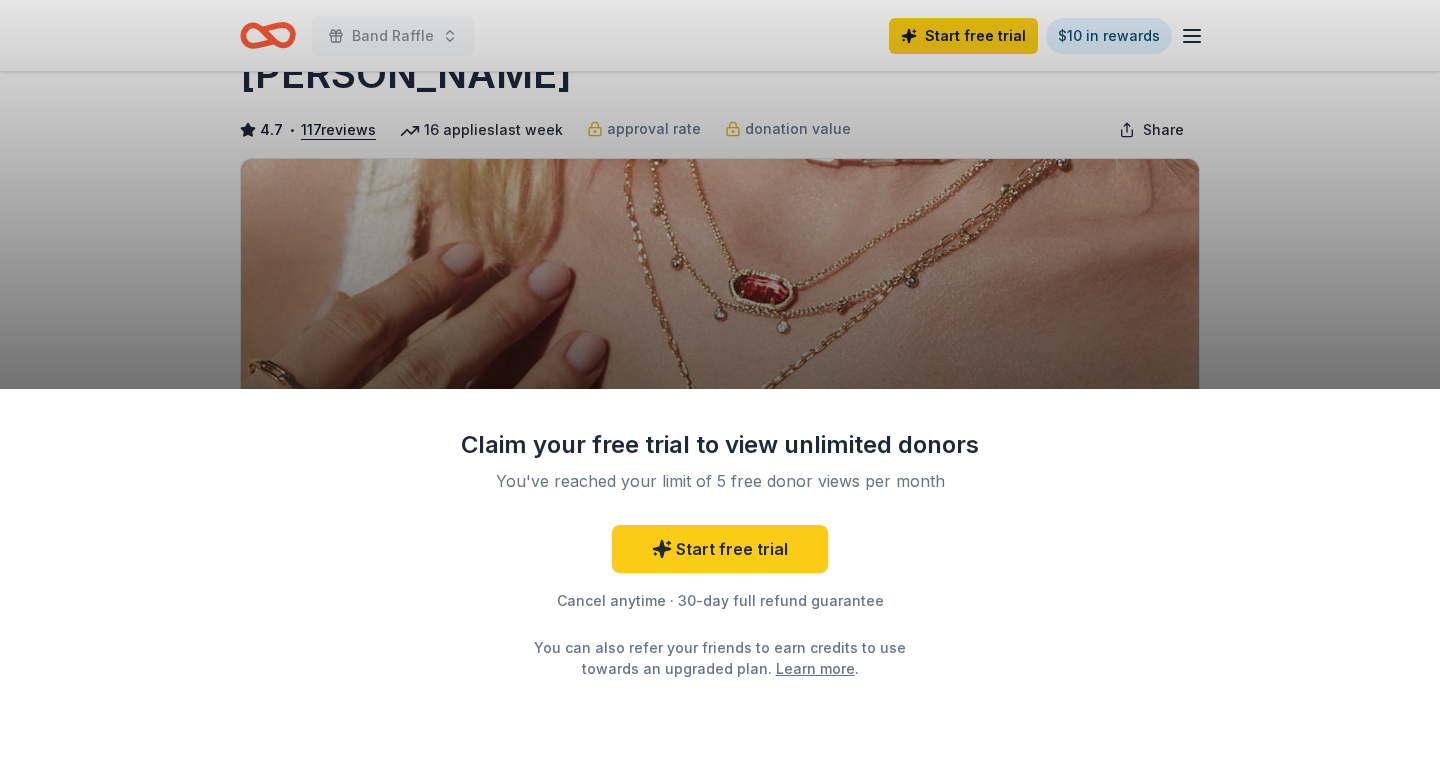 click on "Claim your free trial to view unlimited donors You've reached your limit of 5 free donor views per month Start free  trial Cancel anytime · 30-day full refund guarantee You can also refer your friends to earn credits to use towards an upgraded plan.   Learn more ." at bounding box center [720, 389] 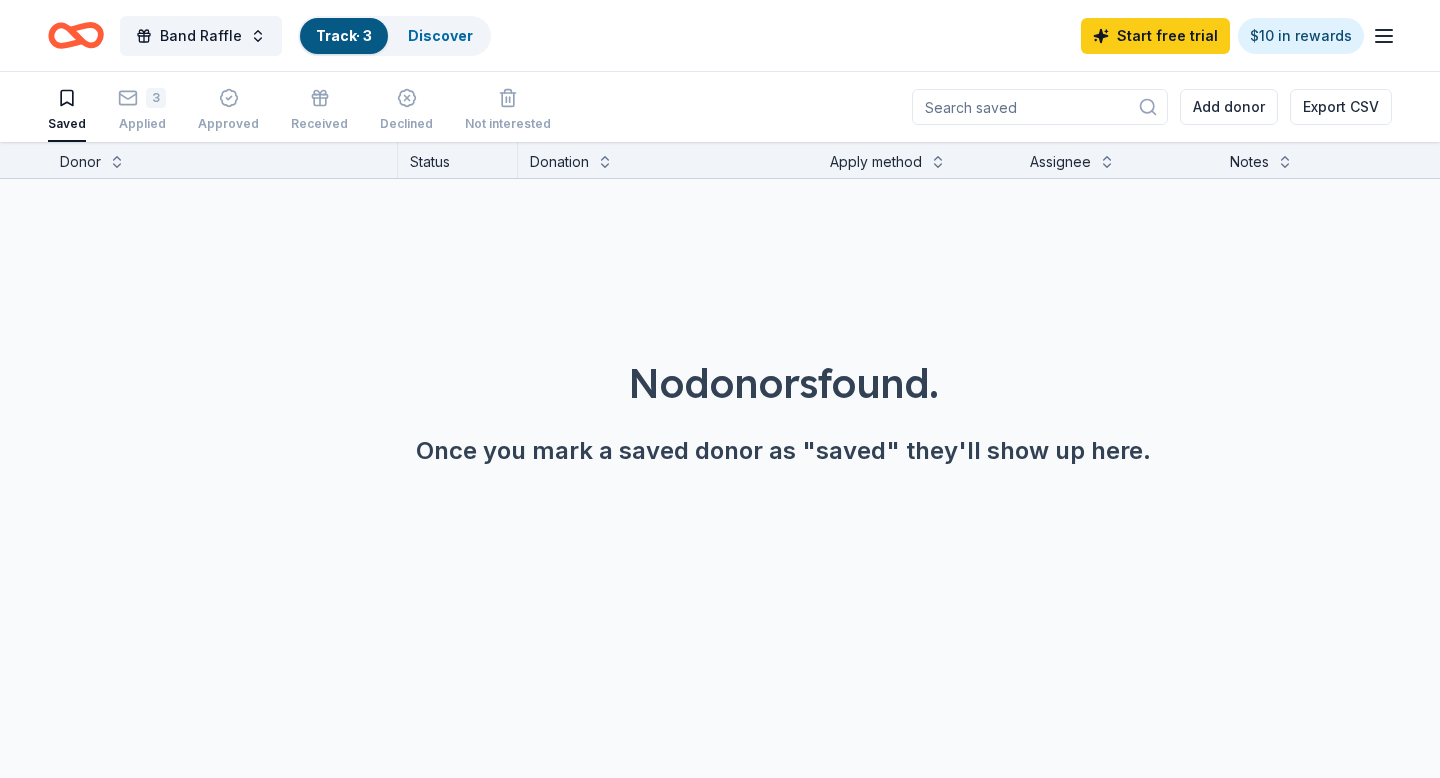 scroll, scrollTop: 0, scrollLeft: 0, axis: both 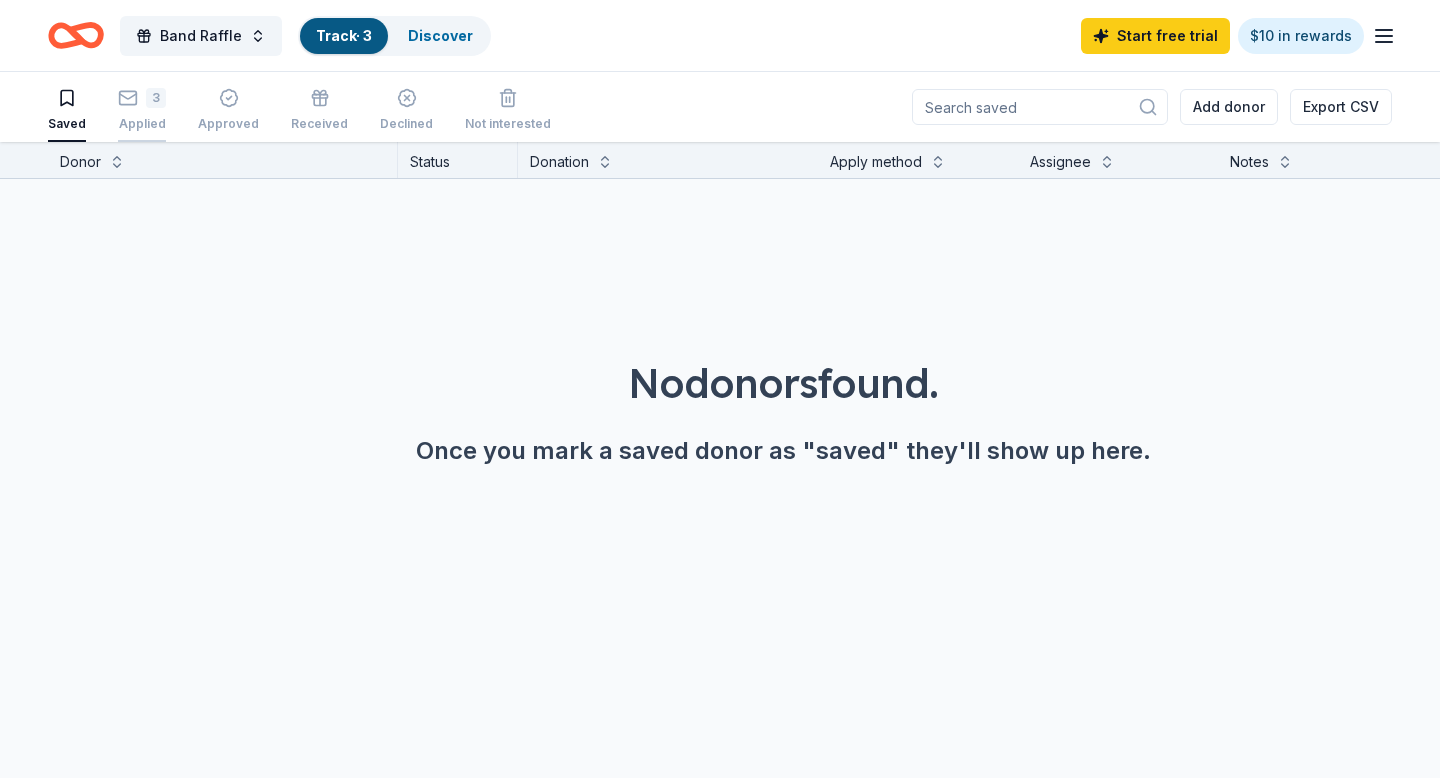 click 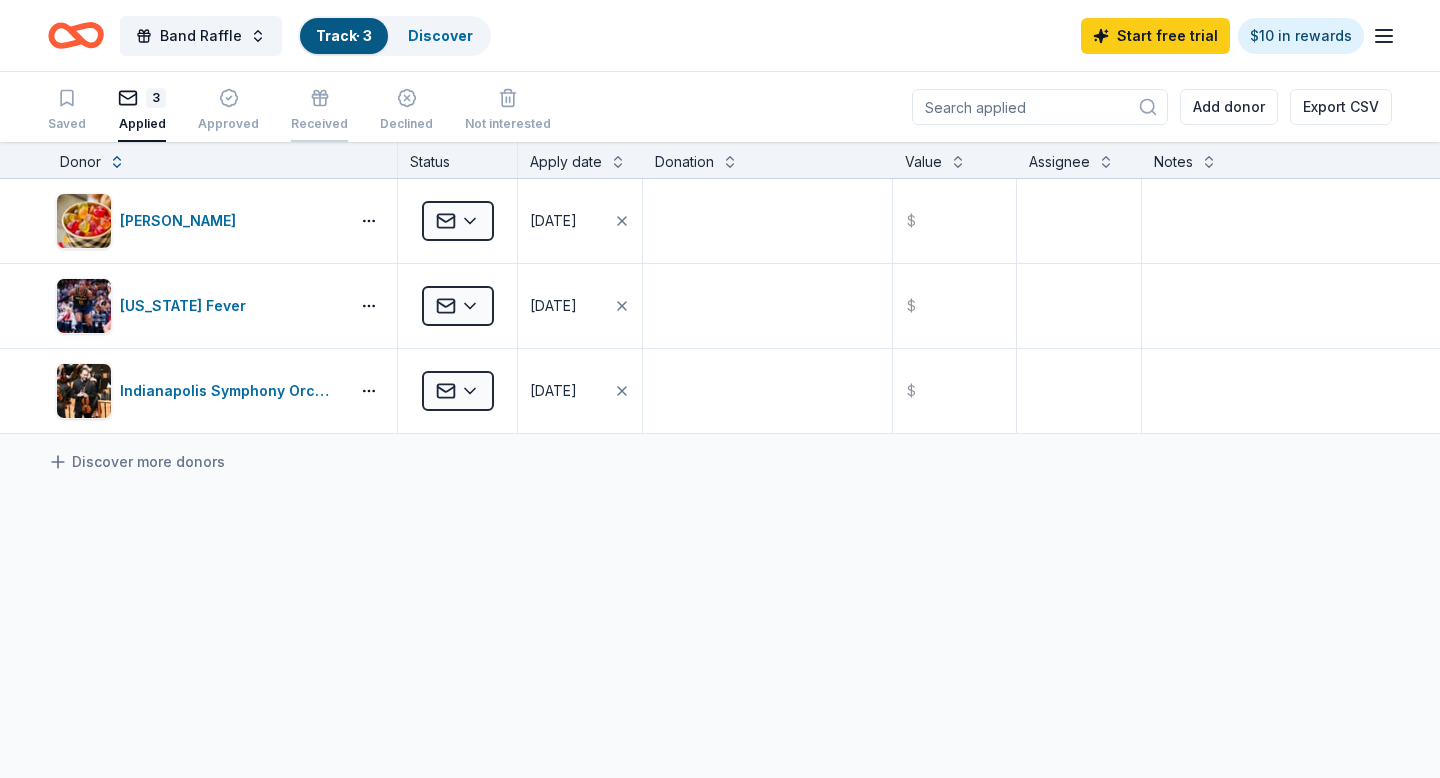 click at bounding box center [319, 98] 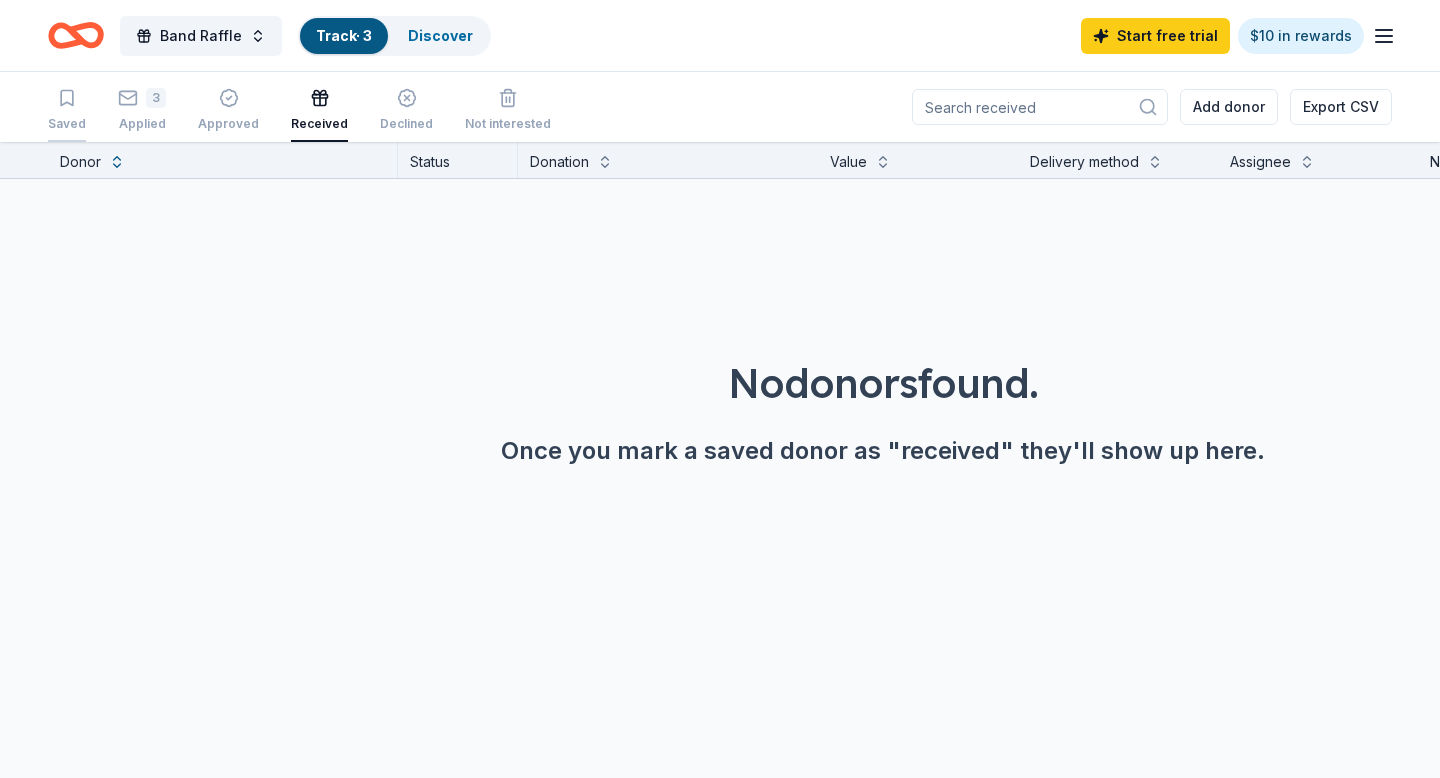 click 